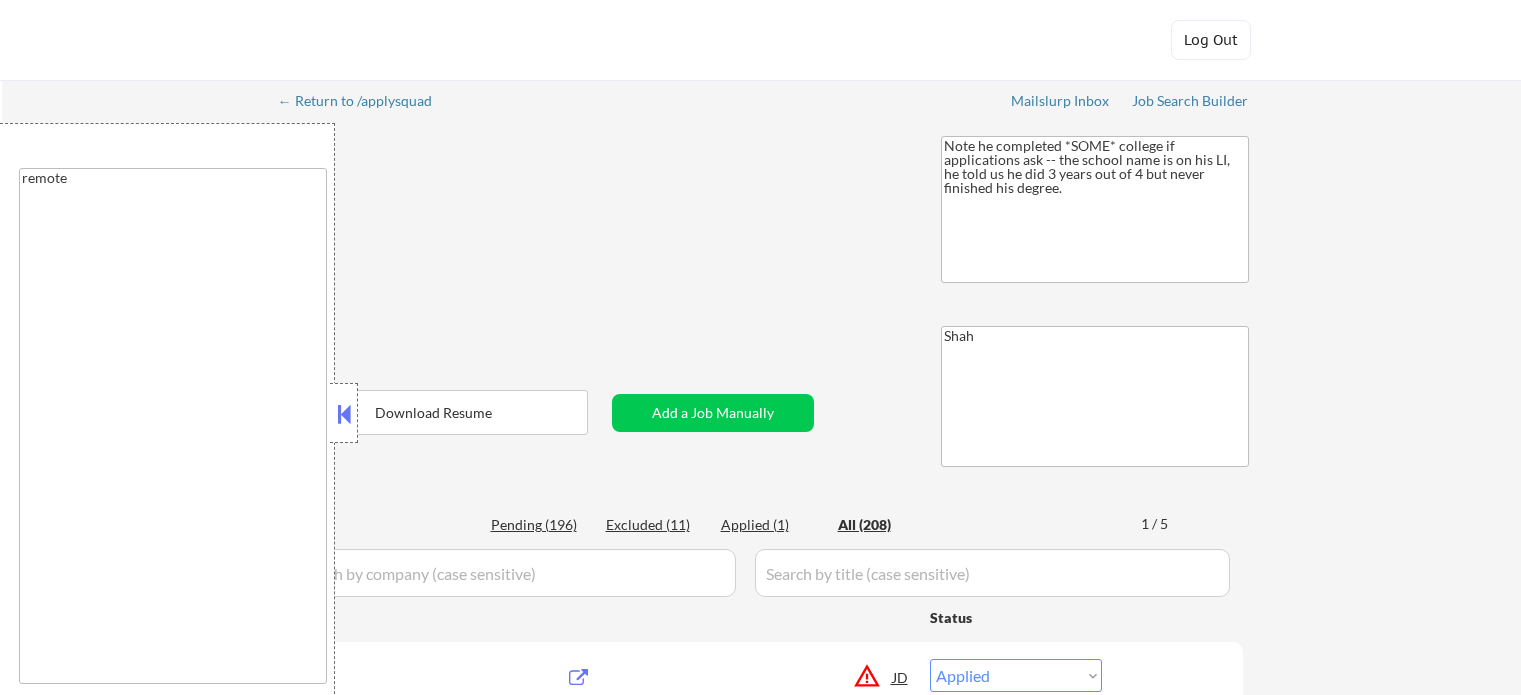 select on ""applied"" 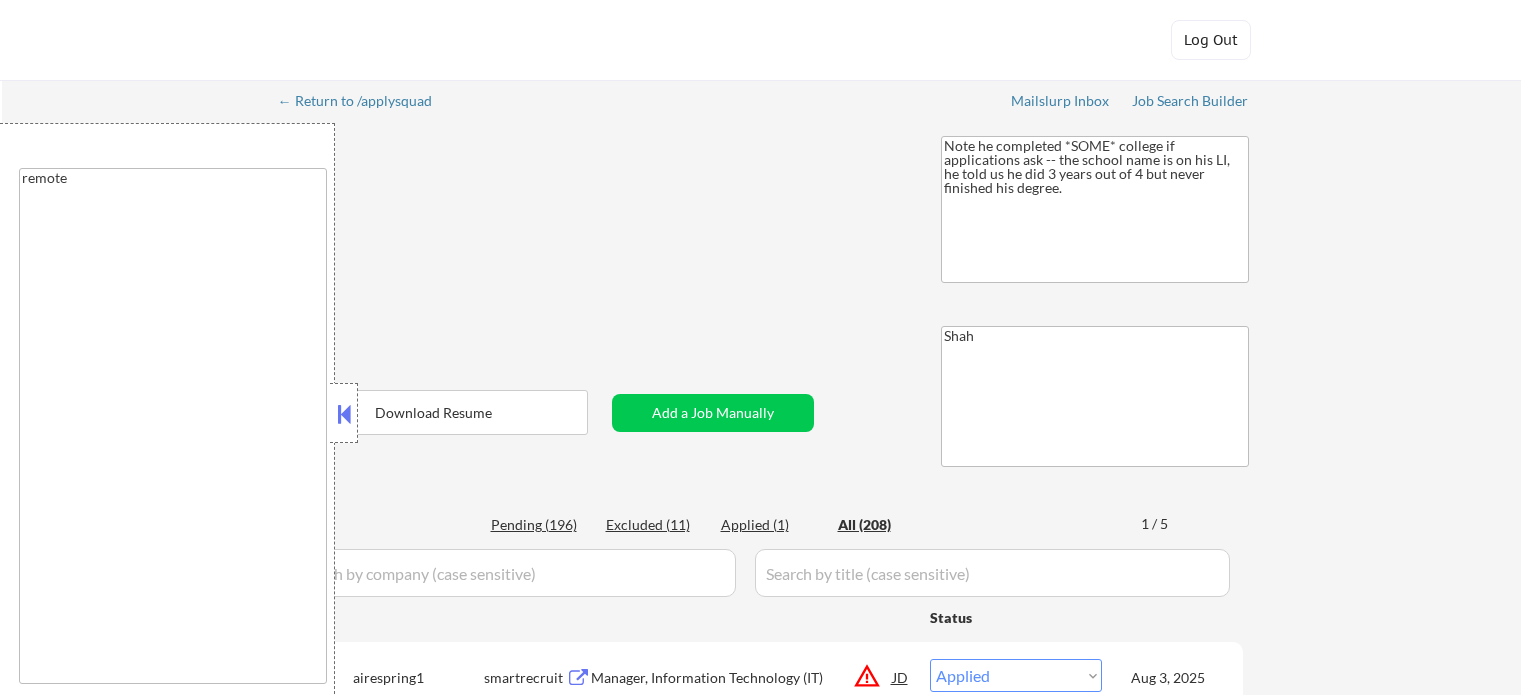 scroll, scrollTop: 0, scrollLeft: 0, axis: both 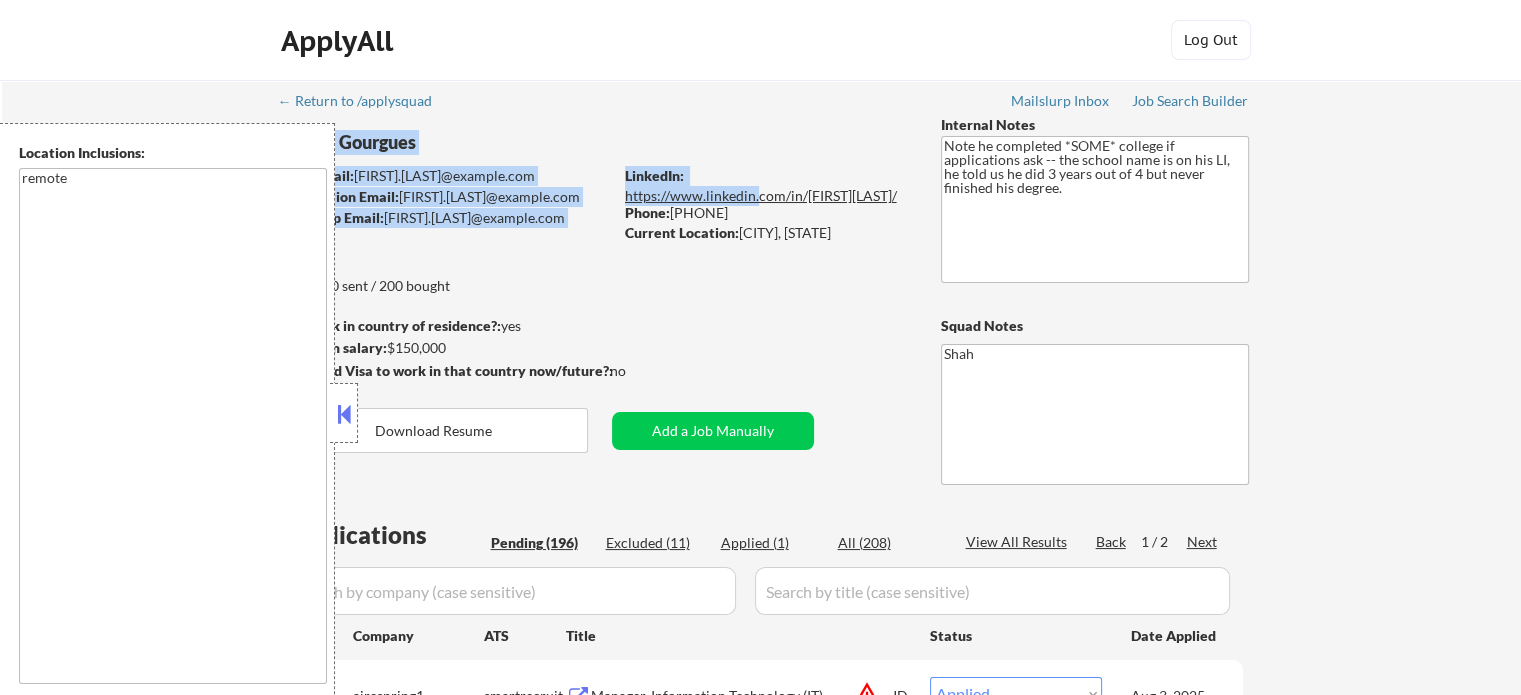 drag, startPoint x: 915, startPoint y: 195, endPoint x: 756, endPoint y: 195, distance: 159 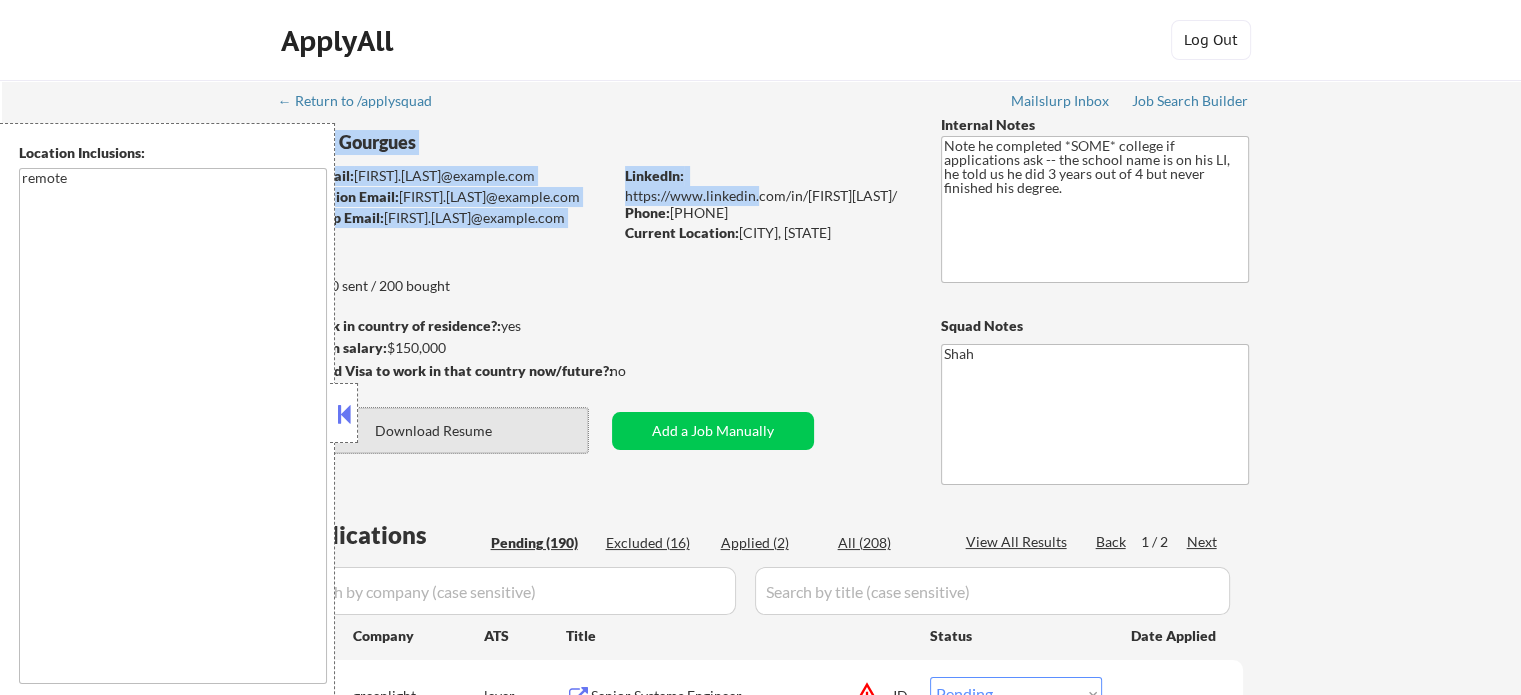 click on "Download Resume" at bounding box center [434, 430] 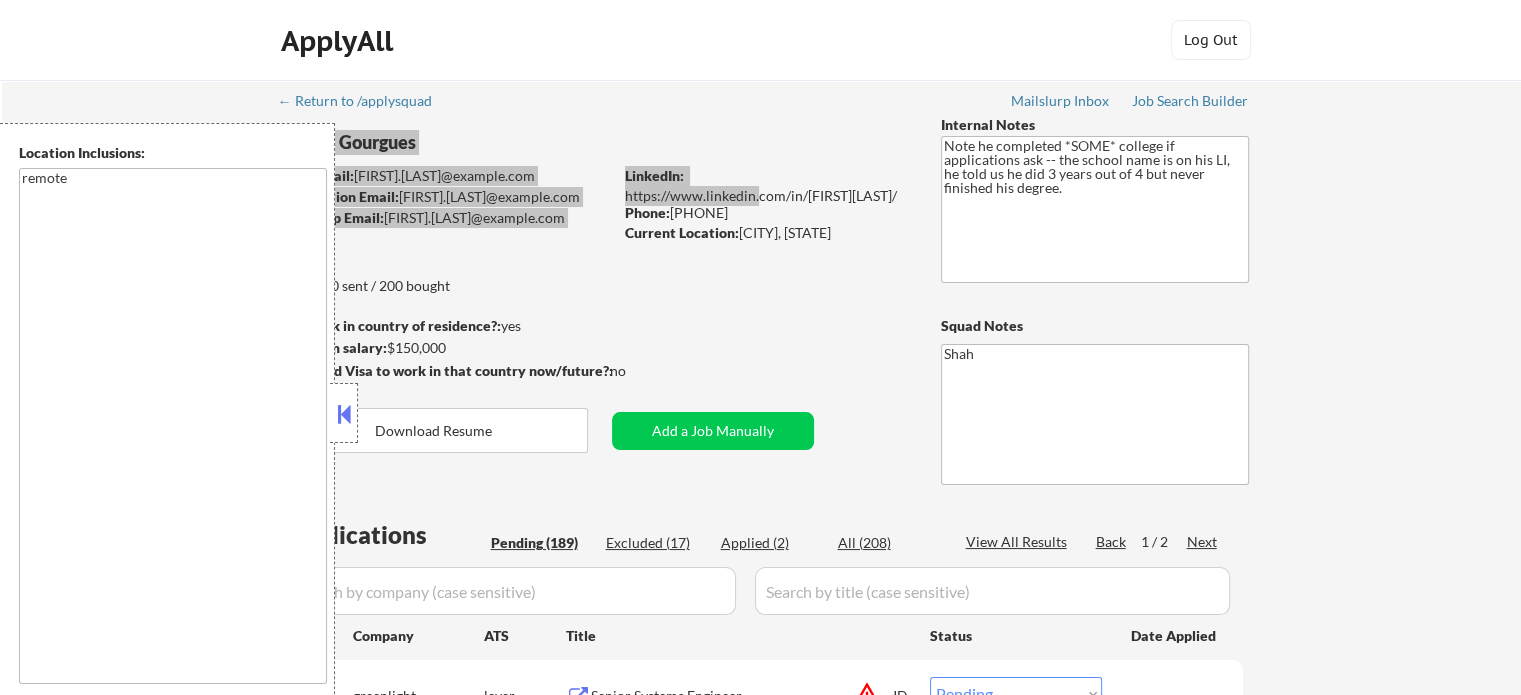 select on ""excluded__location_"" 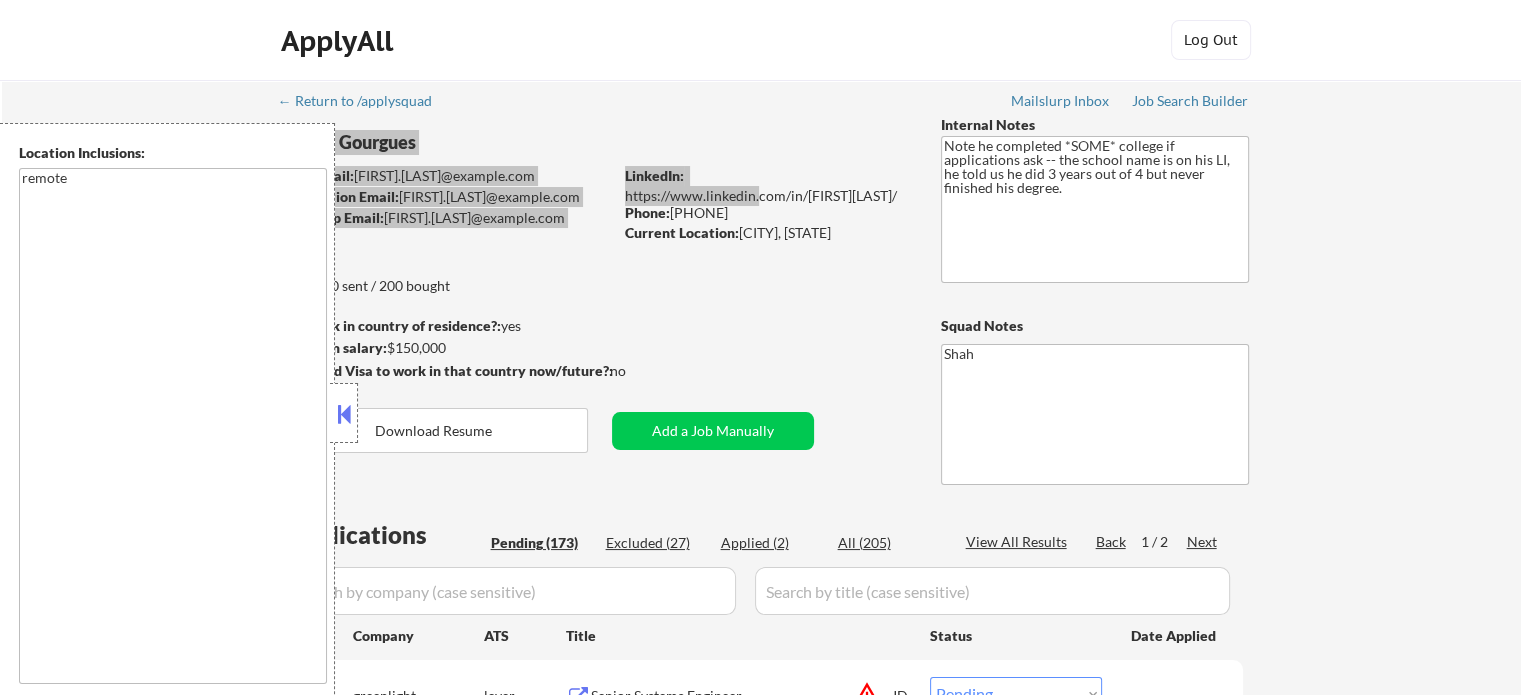 select on ""pending"" 